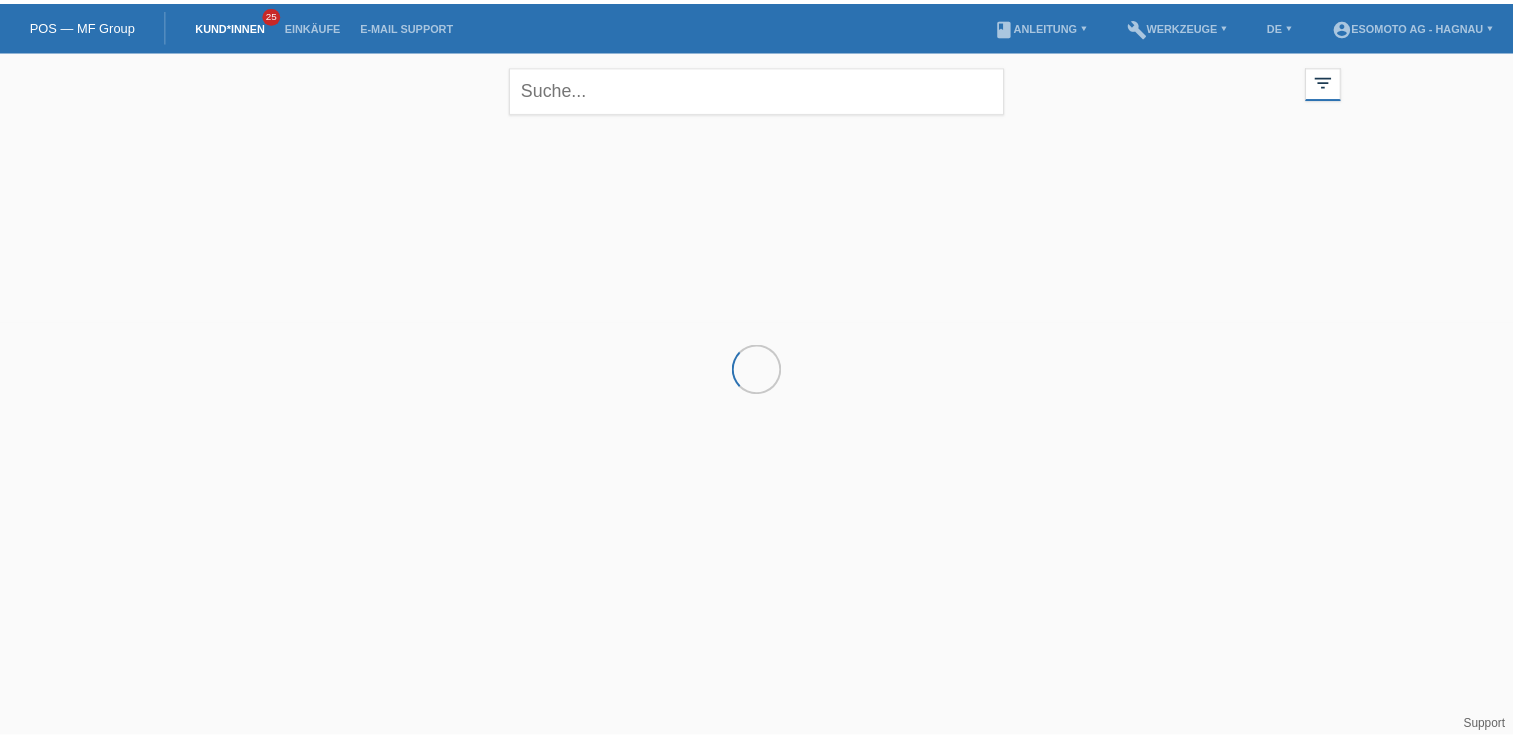 scroll, scrollTop: 0, scrollLeft: 0, axis: both 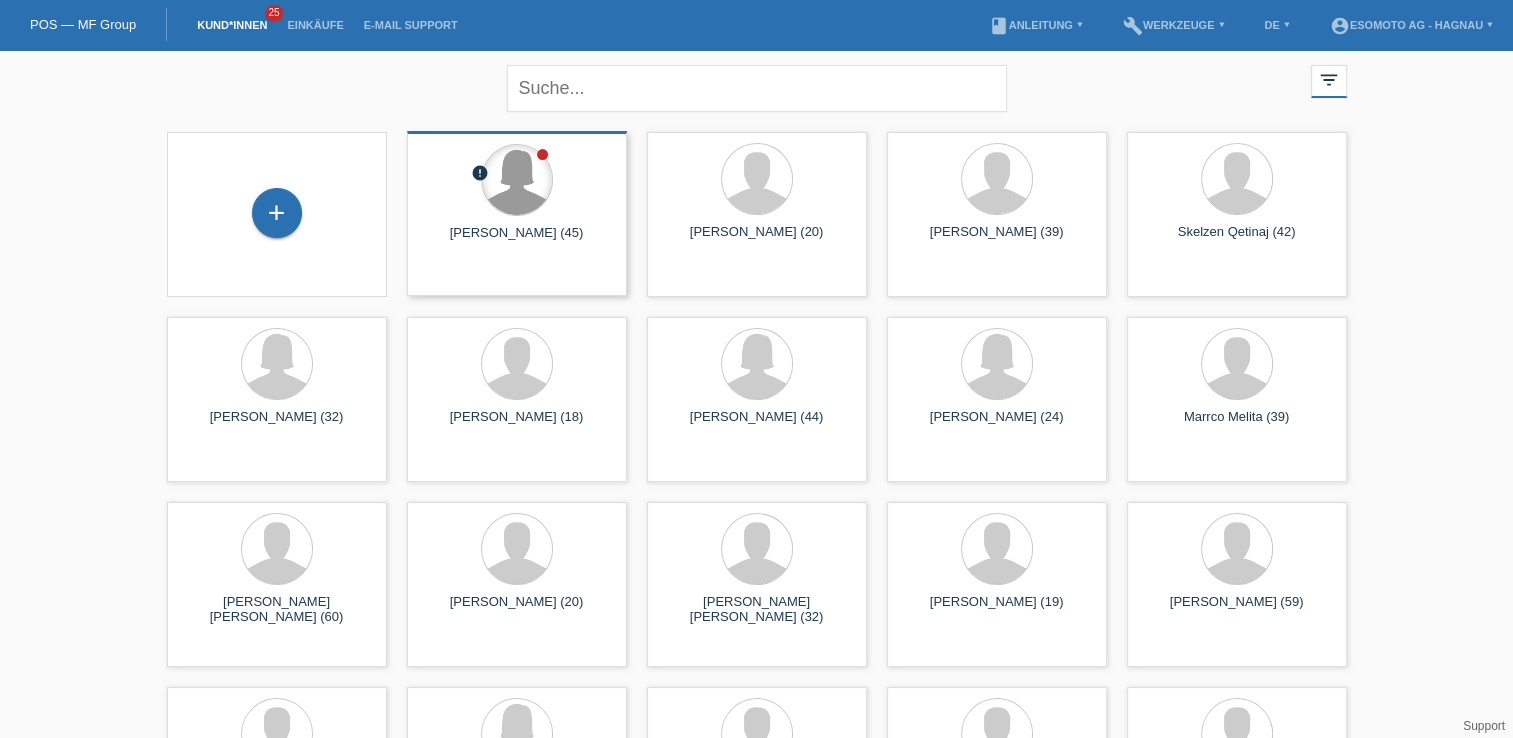 click at bounding box center [517, 180] 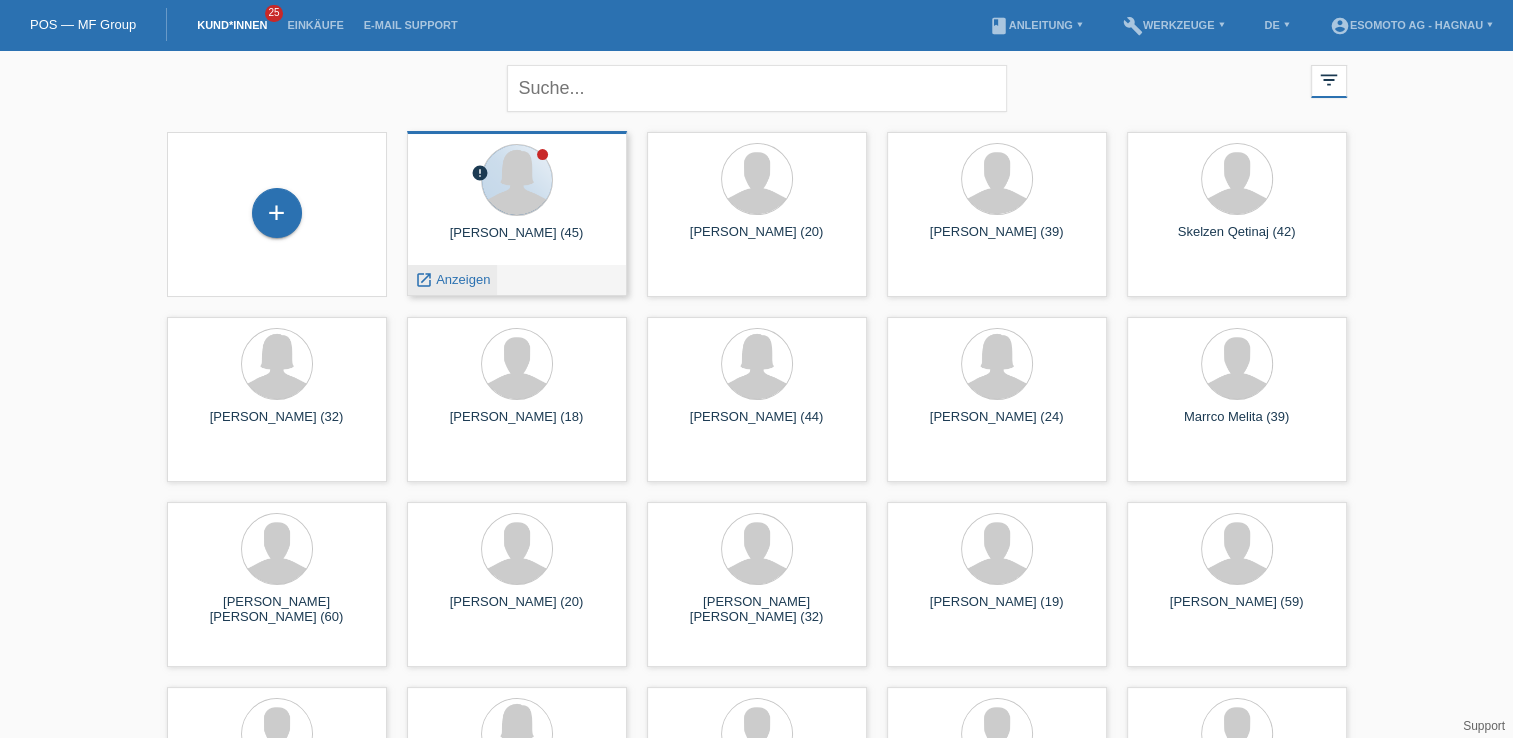 click on "Anzeigen" at bounding box center [463, 279] 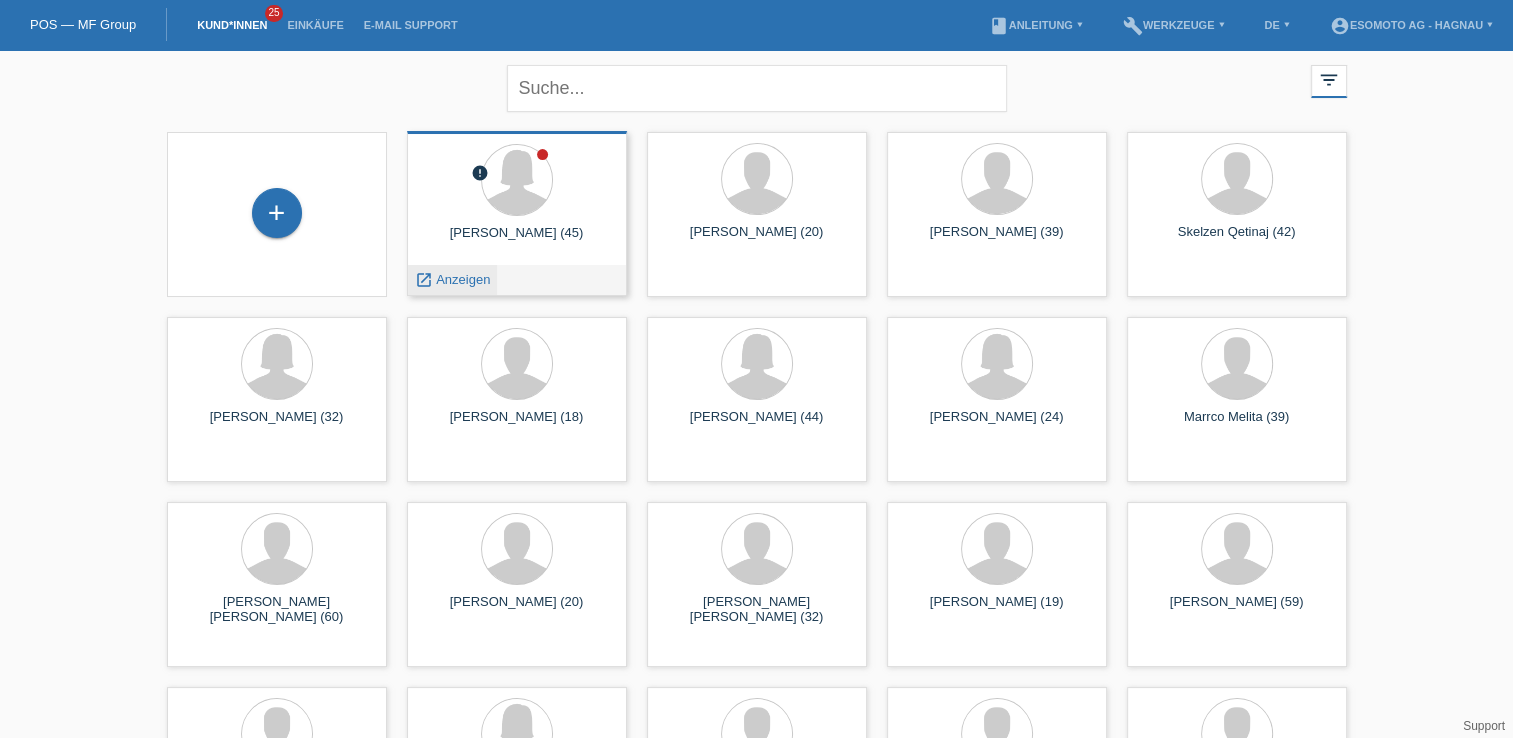 click on "launch   Anzeigen" at bounding box center (453, 279) 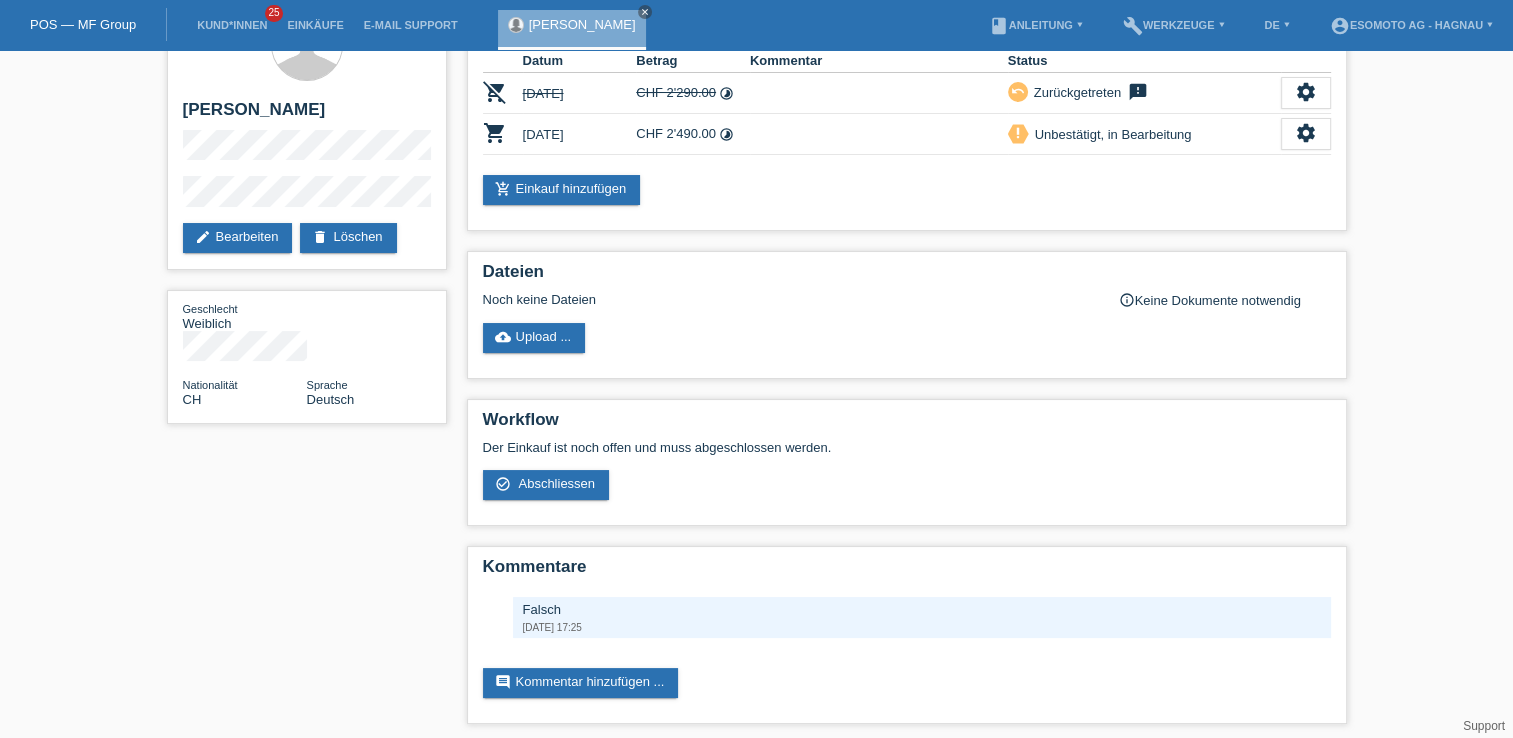 scroll, scrollTop: 66, scrollLeft: 0, axis: vertical 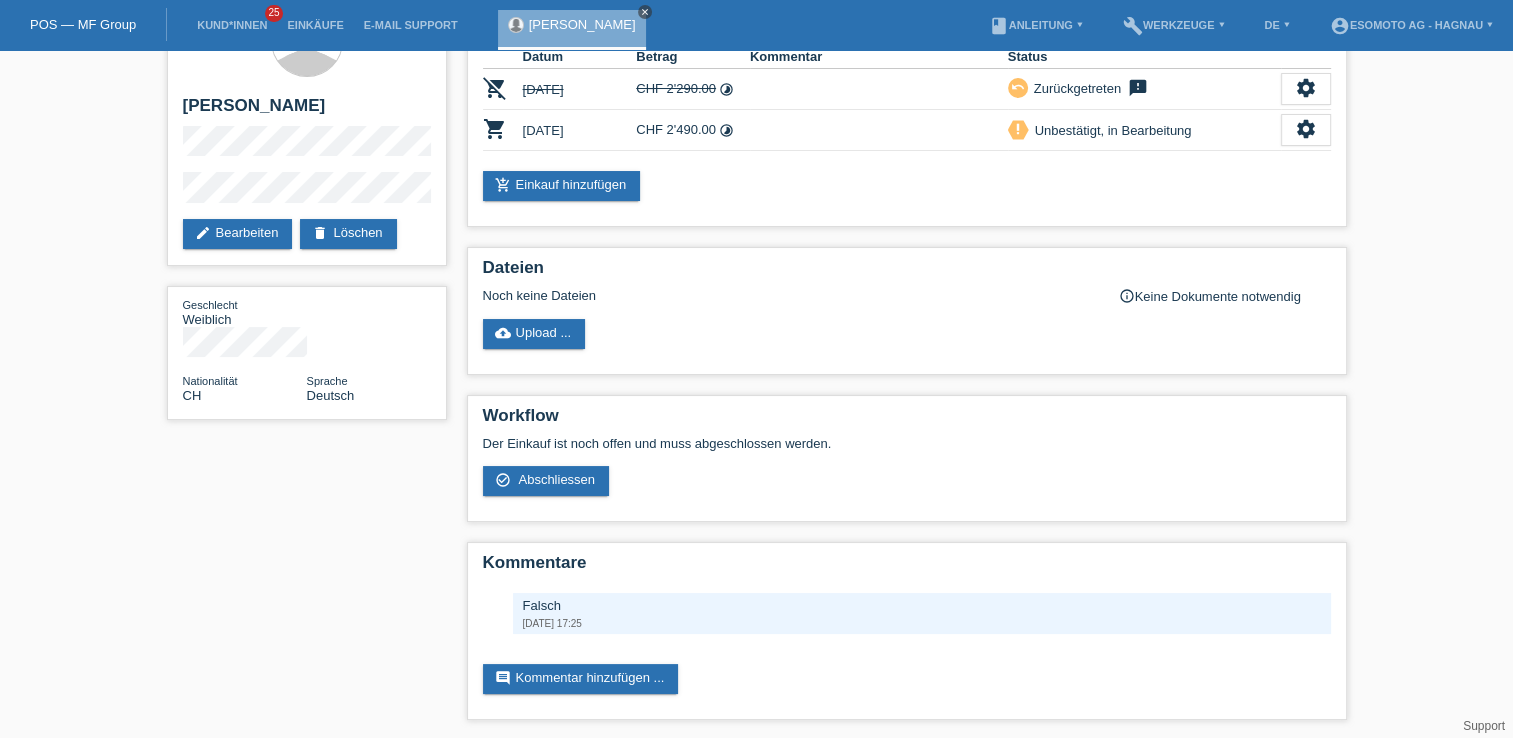 click on "close" at bounding box center [645, 12] 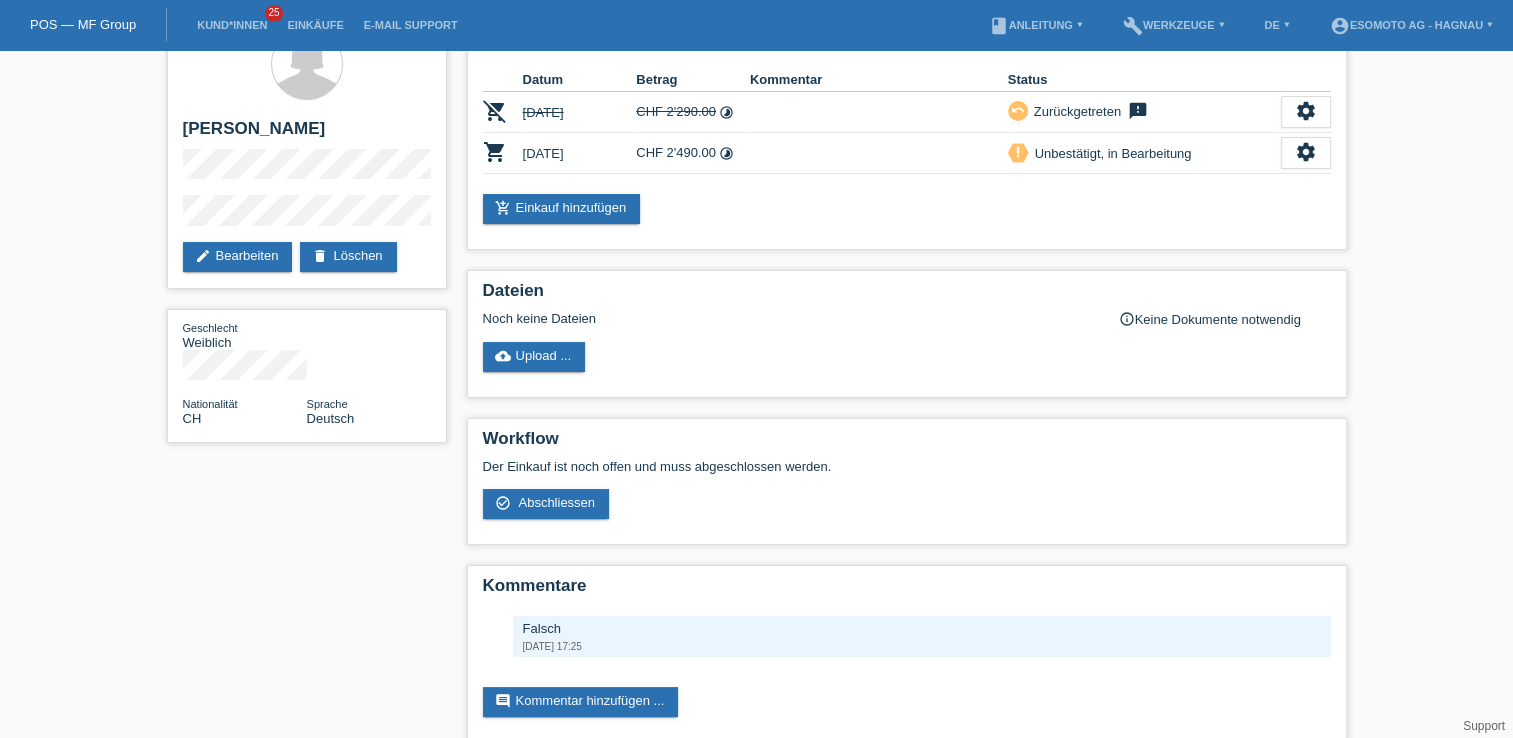 scroll, scrollTop: 66, scrollLeft: 0, axis: vertical 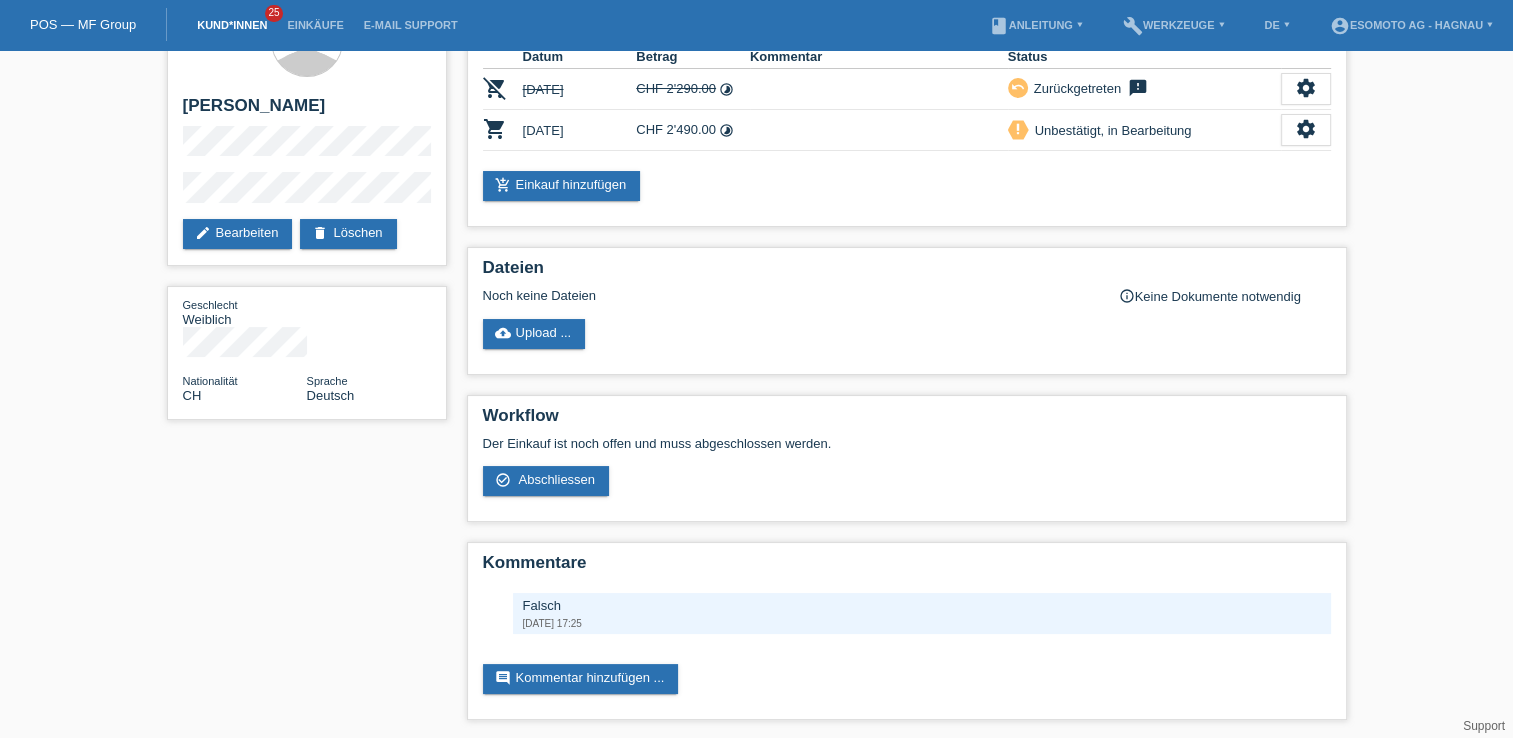 click on "Kund*innen" at bounding box center [232, 25] 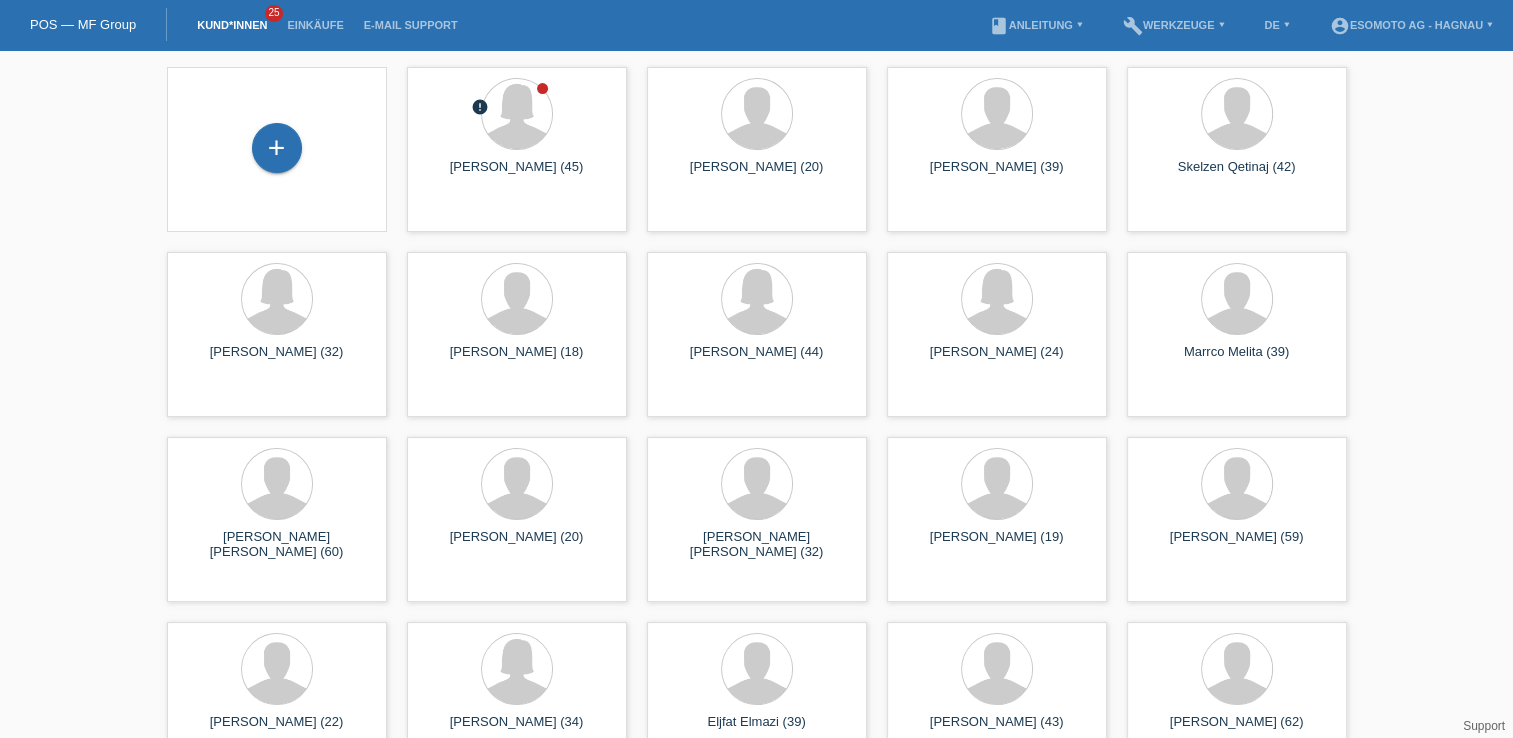 scroll, scrollTop: 100, scrollLeft: 0, axis: vertical 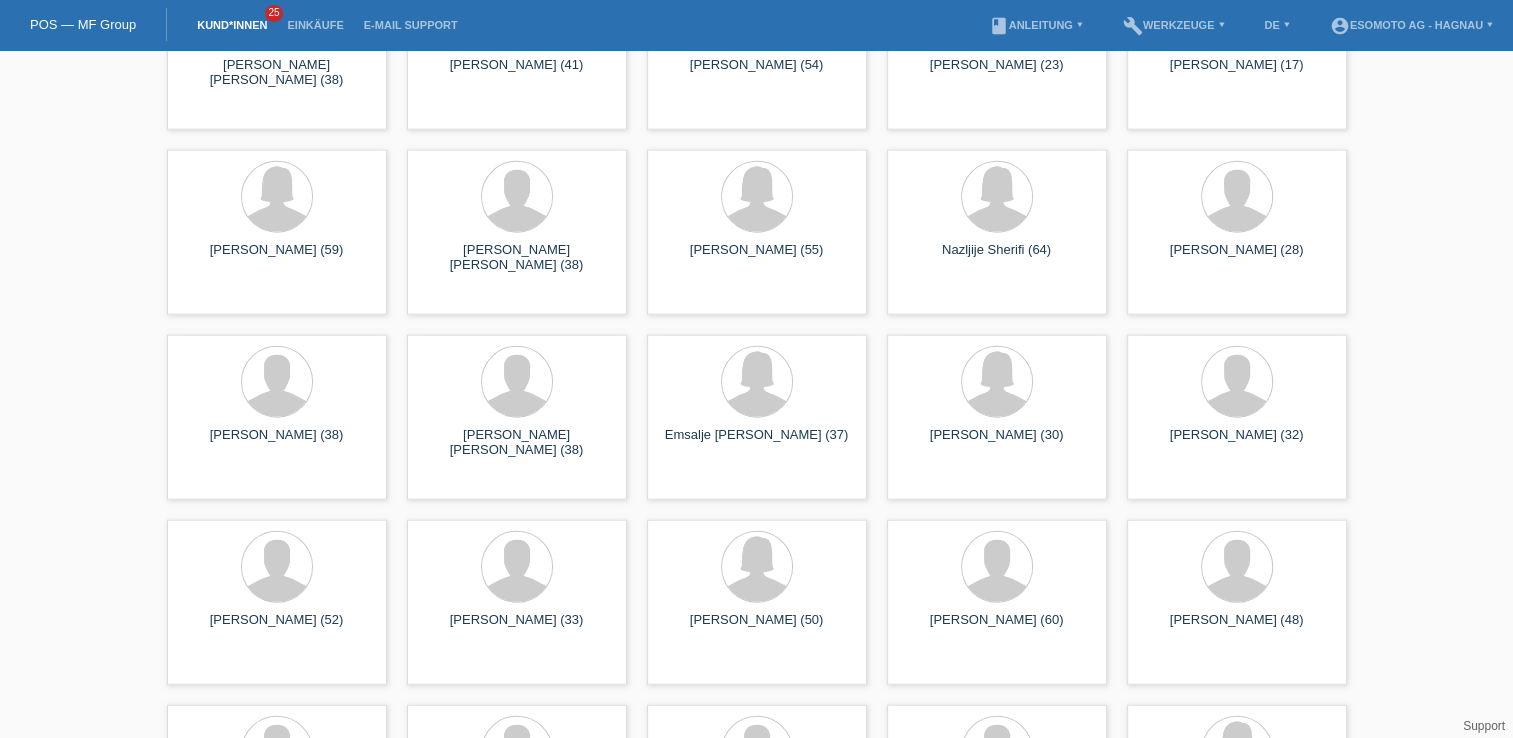 click on "Kund*innen" at bounding box center [232, 25] 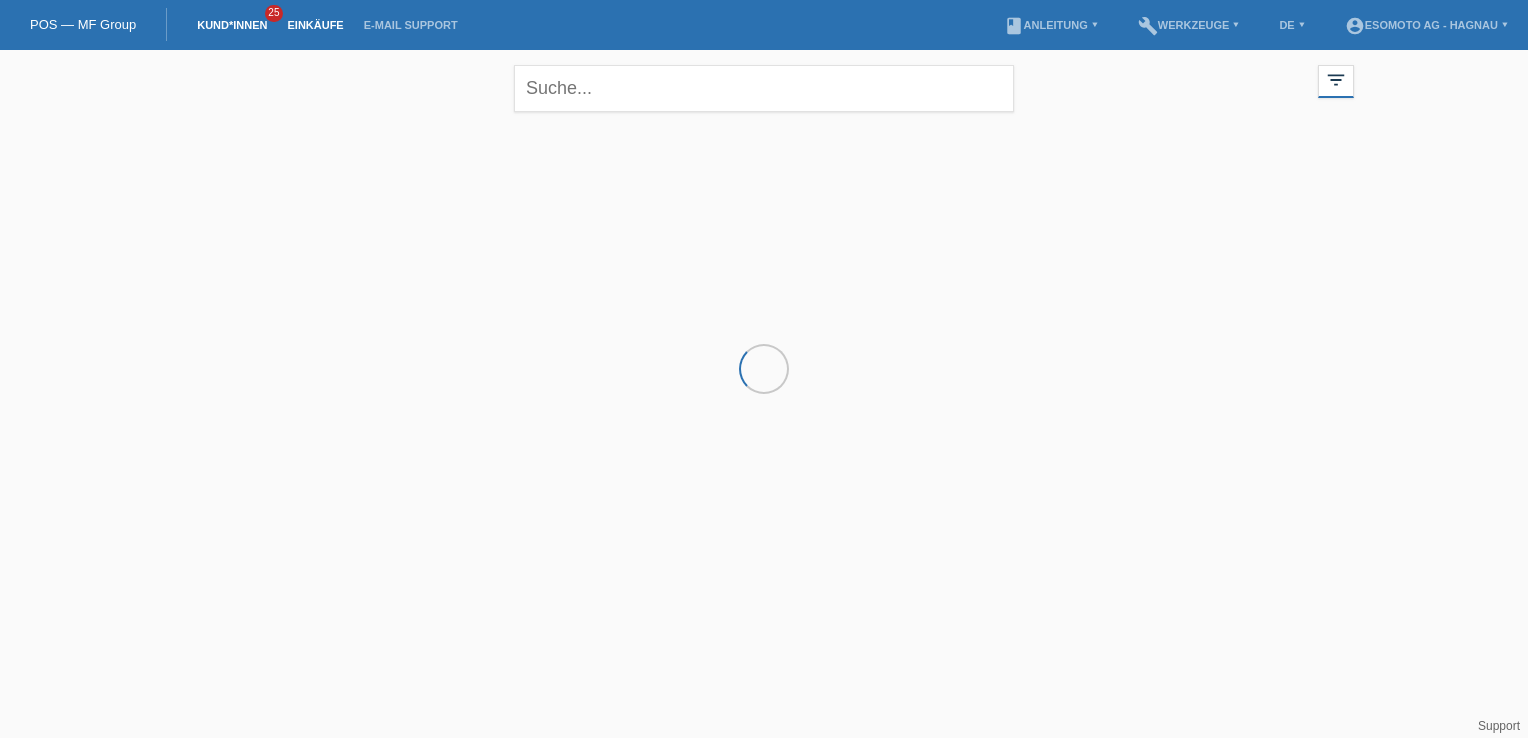 scroll, scrollTop: 0, scrollLeft: 0, axis: both 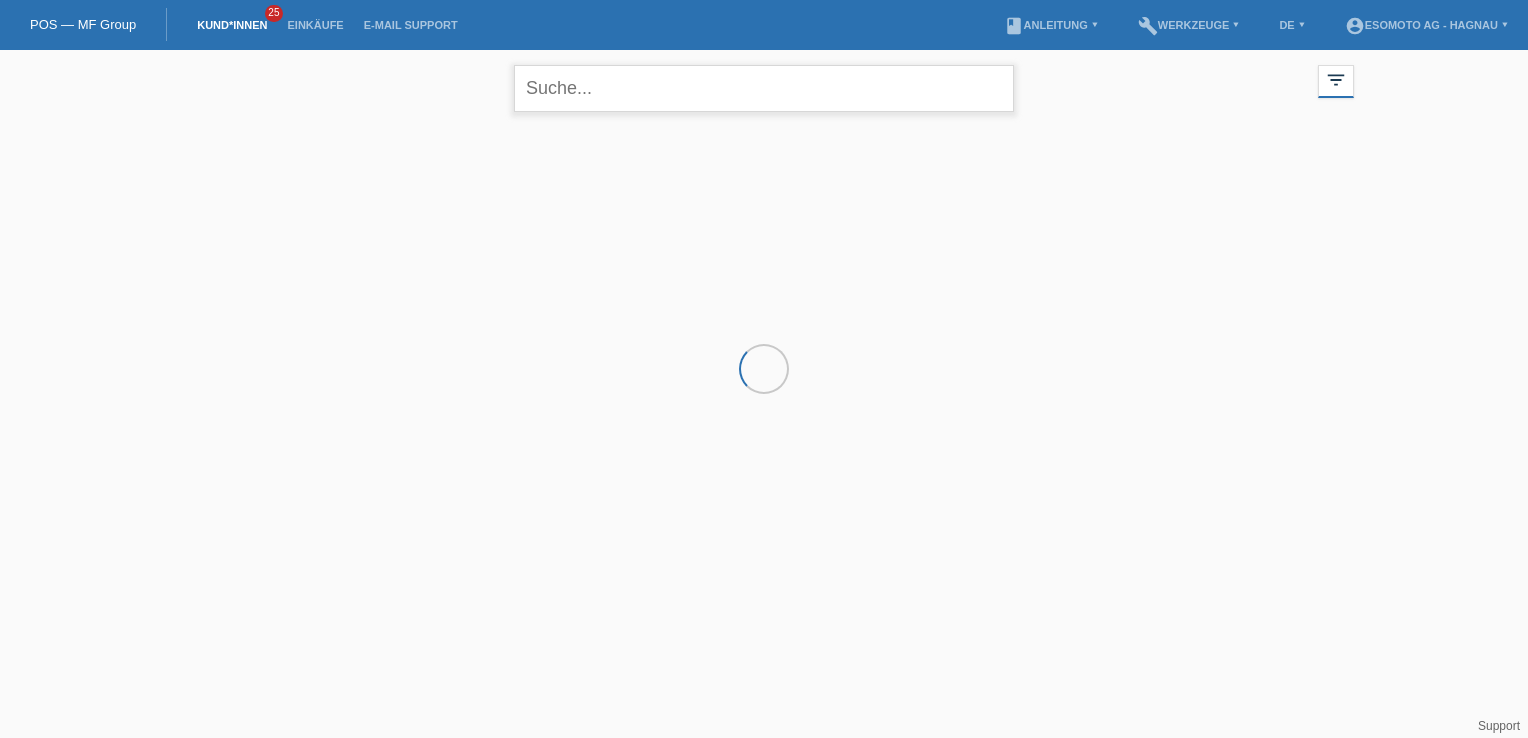 click at bounding box center (764, 88) 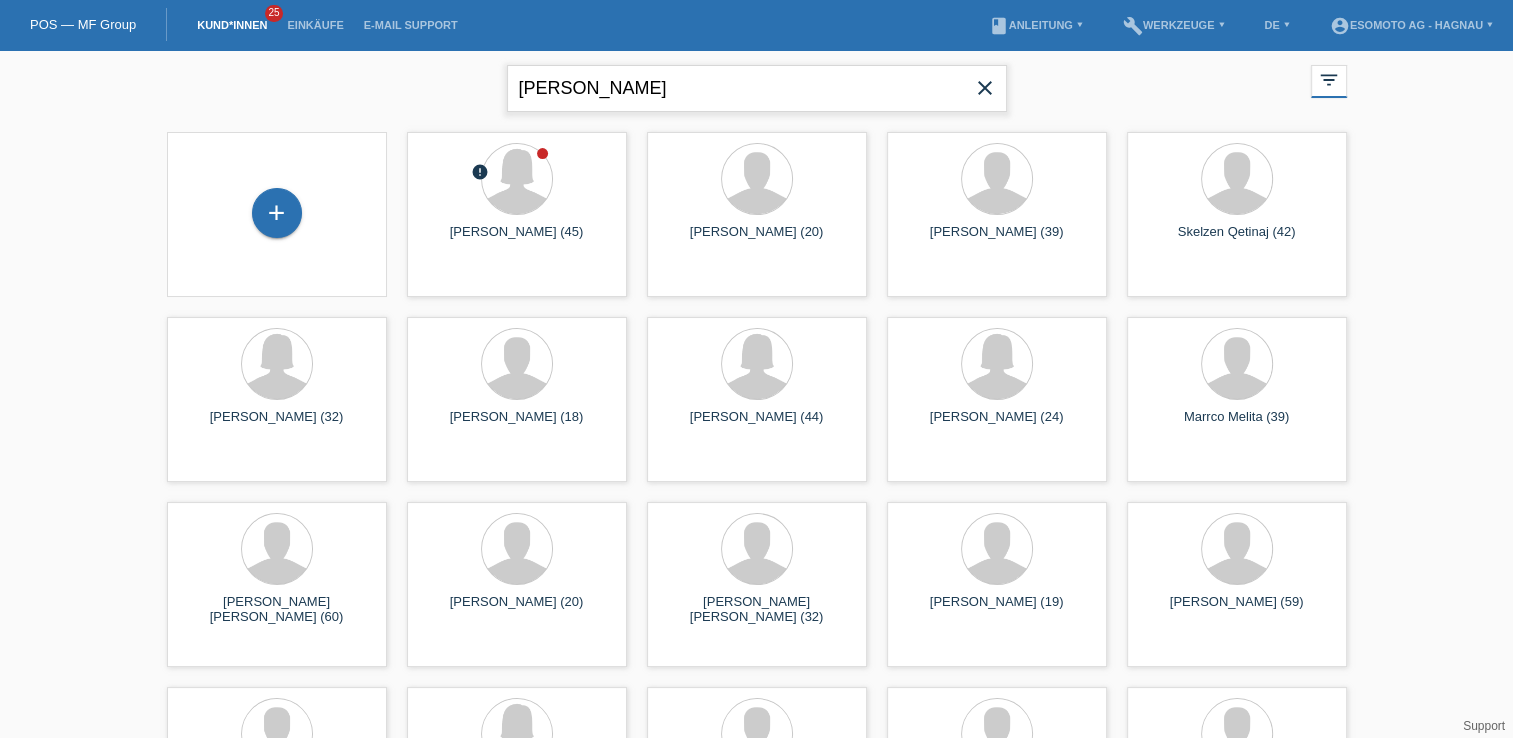 type on "Besnik Hasanmetaj" 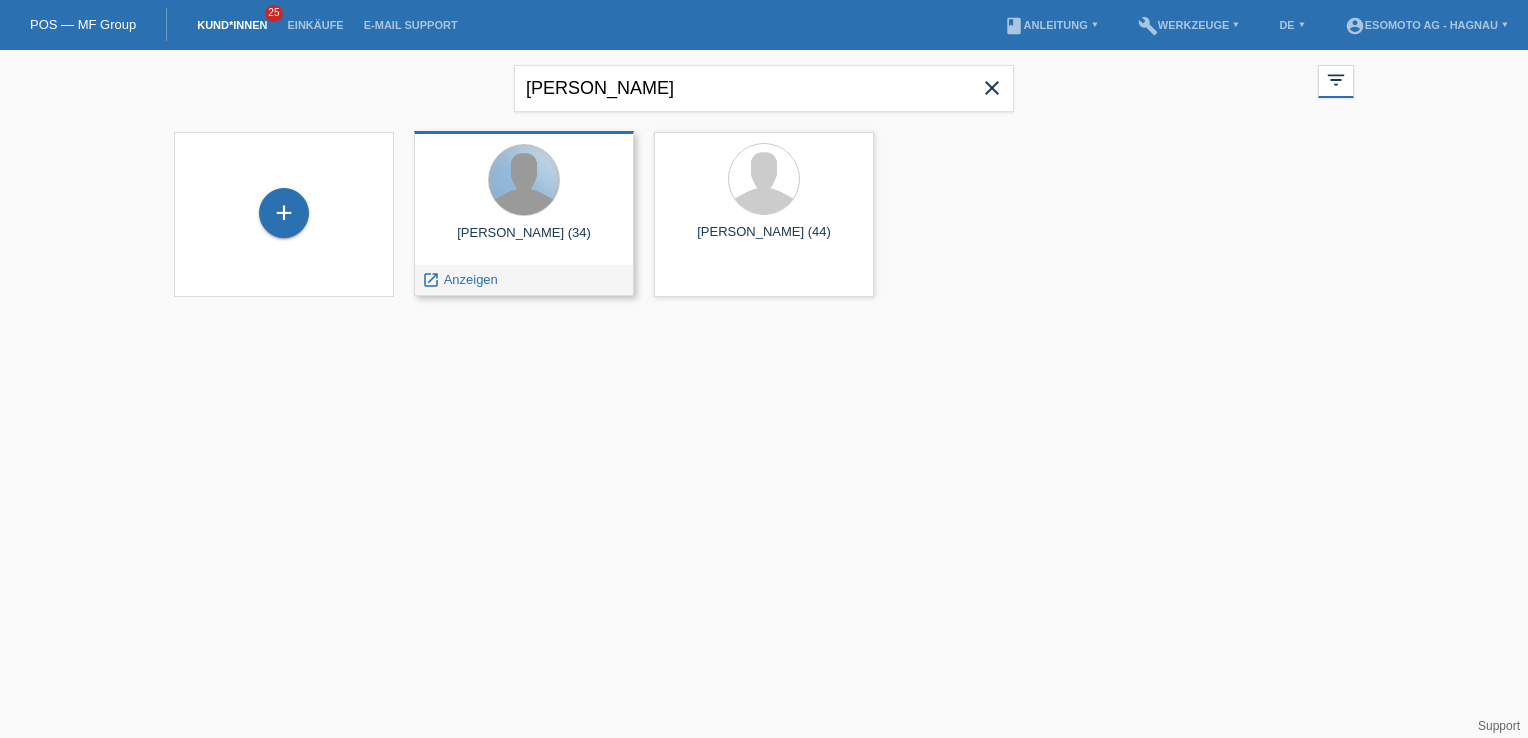 click at bounding box center (524, 180) 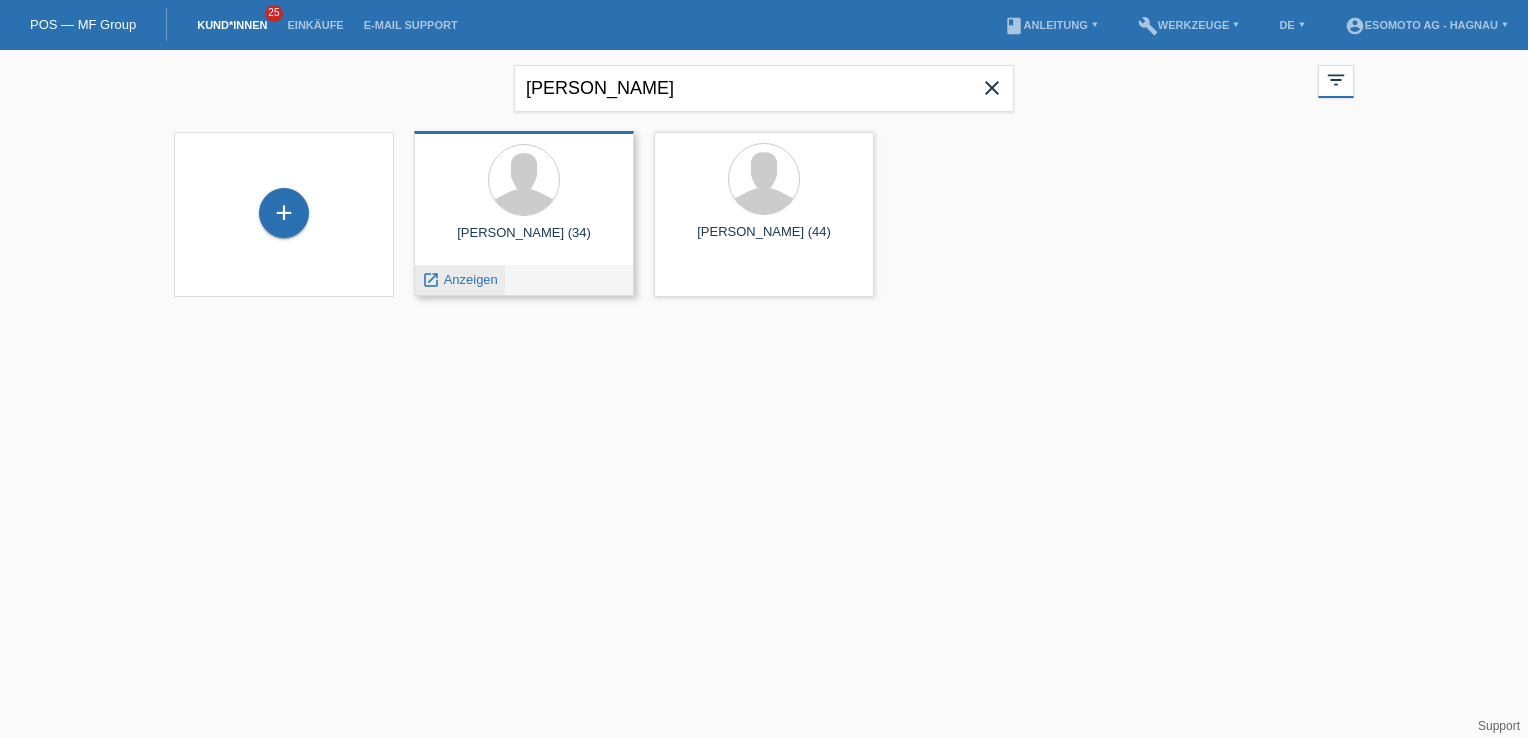 click on "Anzeigen" at bounding box center [471, 279] 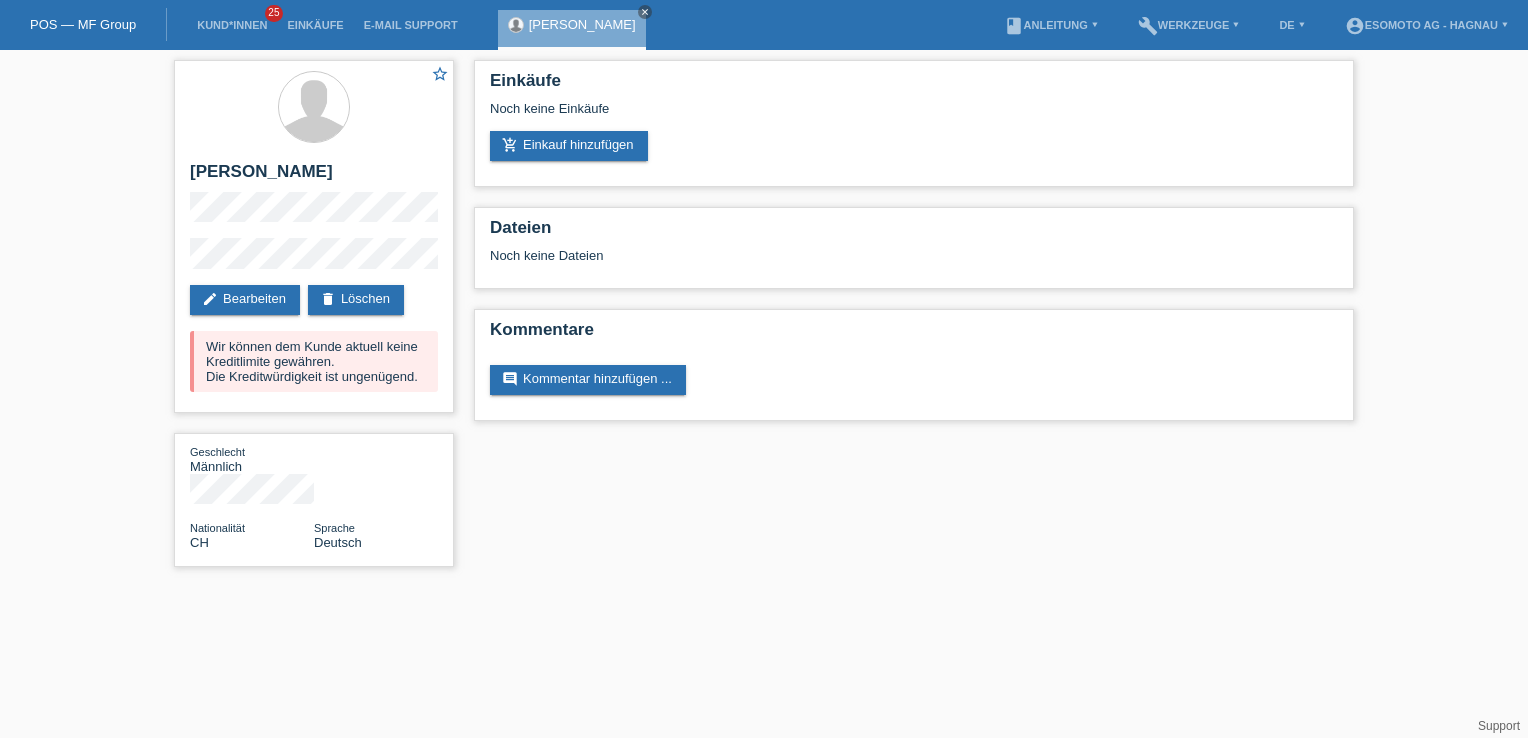 scroll, scrollTop: 0, scrollLeft: 0, axis: both 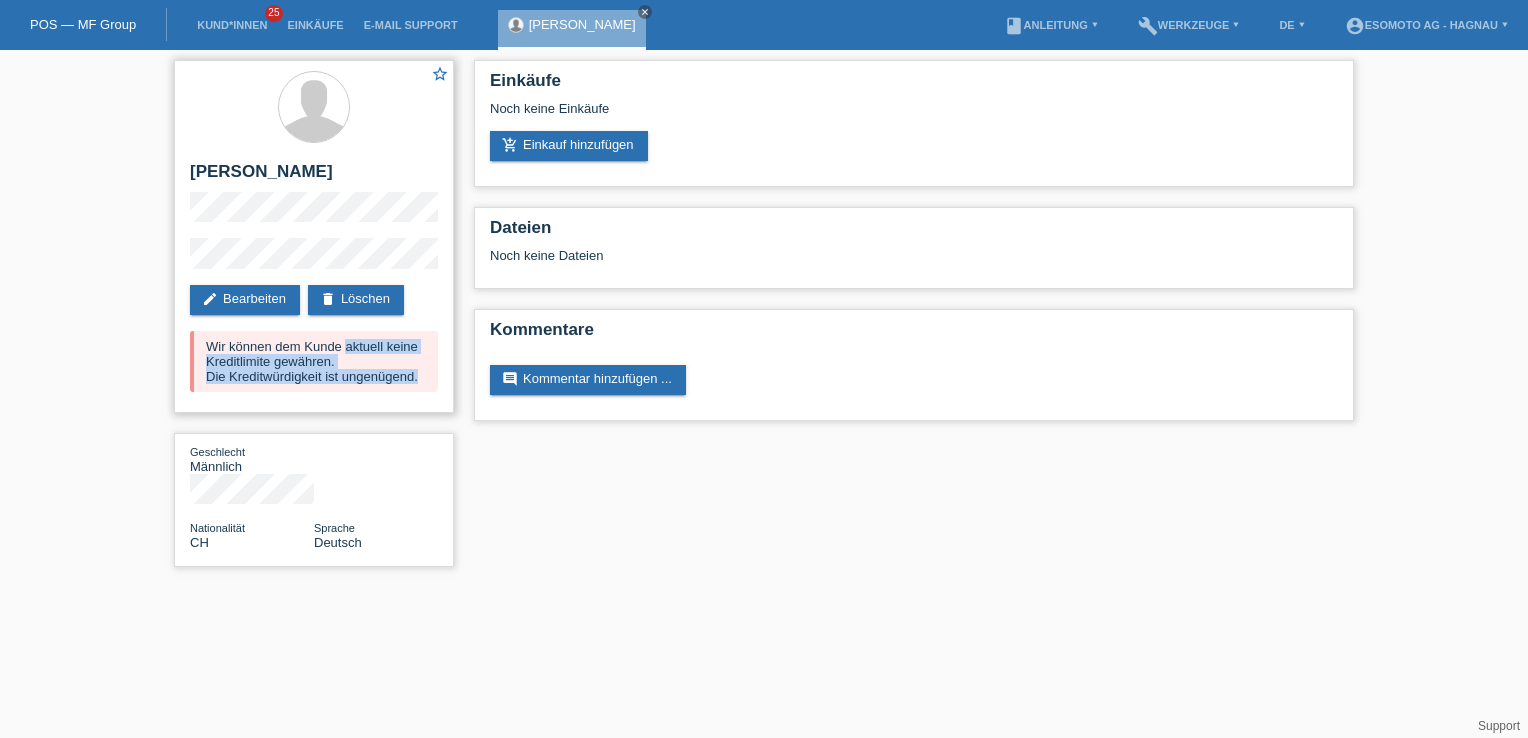 drag, startPoint x: 206, startPoint y: 347, endPoint x: 422, endPoint y: 390, distance: 220.23851 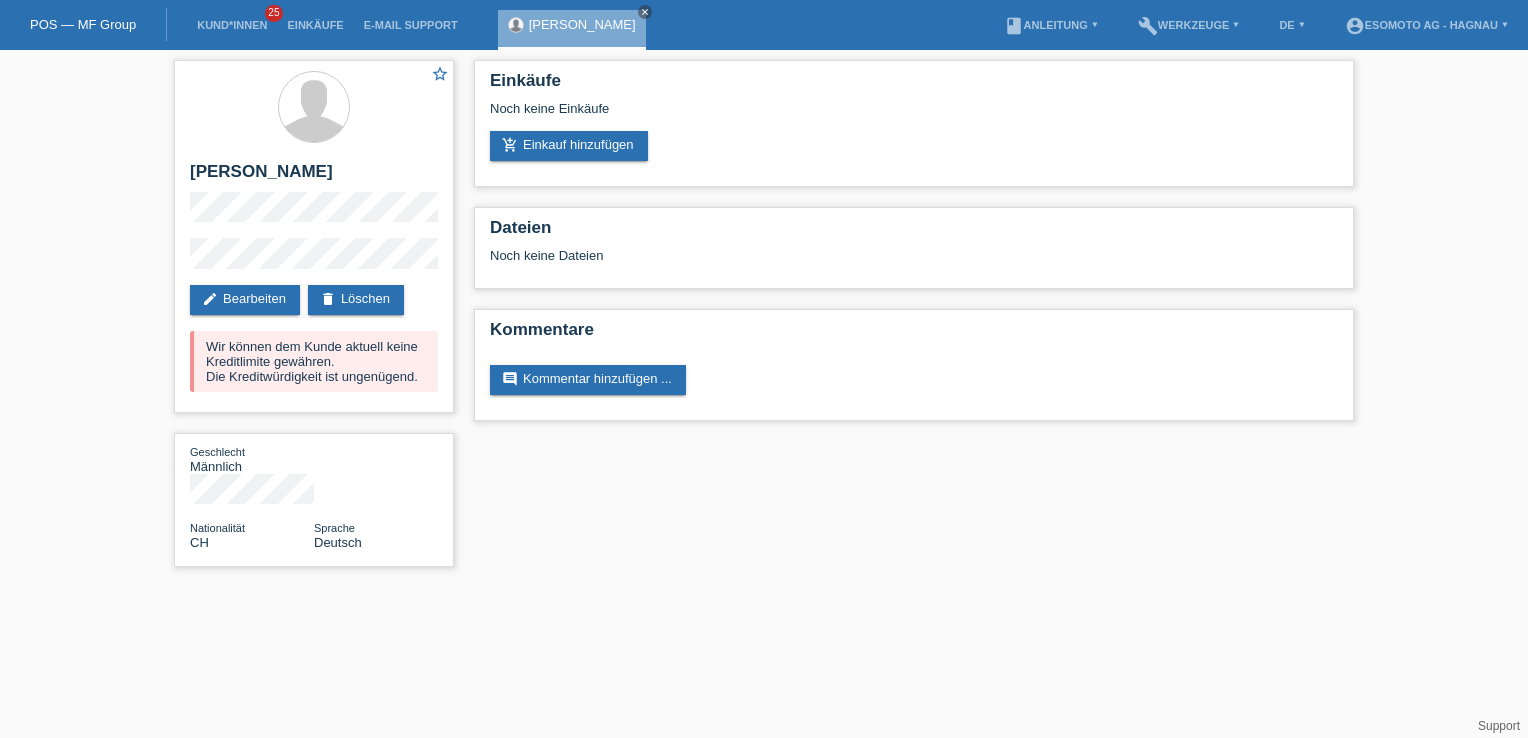 click on "POS — MF Group
Kund*innen
25
Einkäufe
E-Mail Support
Besnik Hasanmetaj
close" at bounding box center [764, 293] 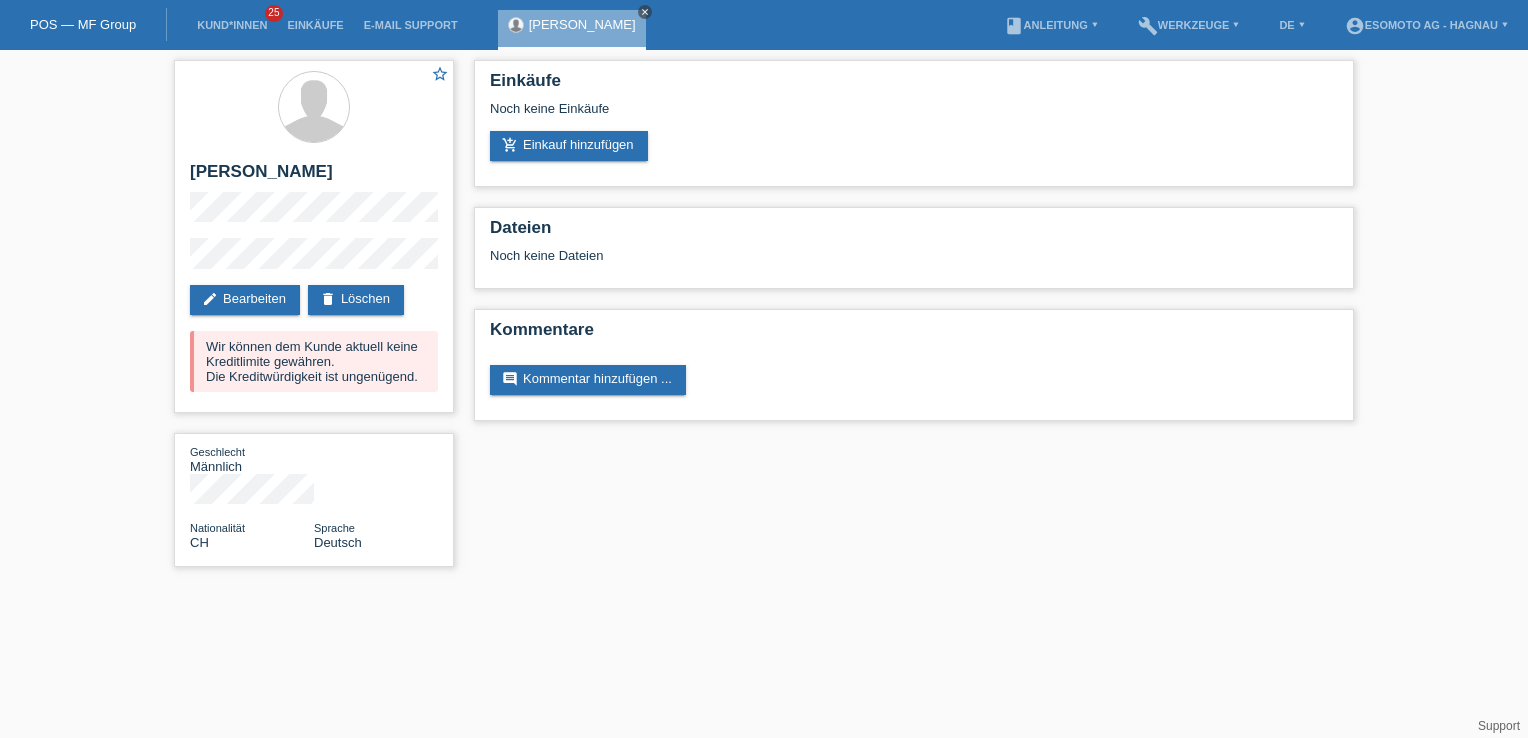 click on "close" at bounding box center [645, 12] 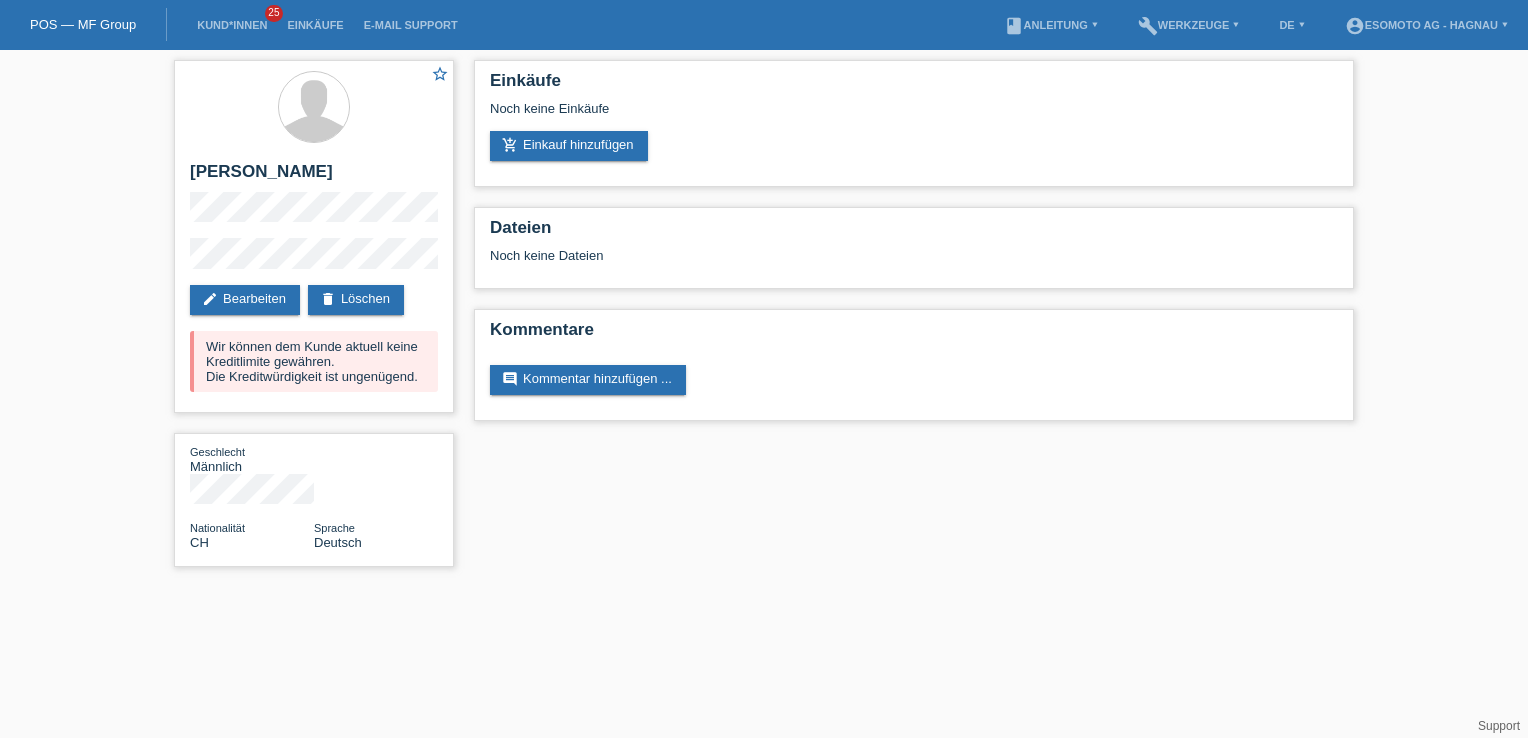 click on "POS — MF Group" at bounding box center (83, 24) 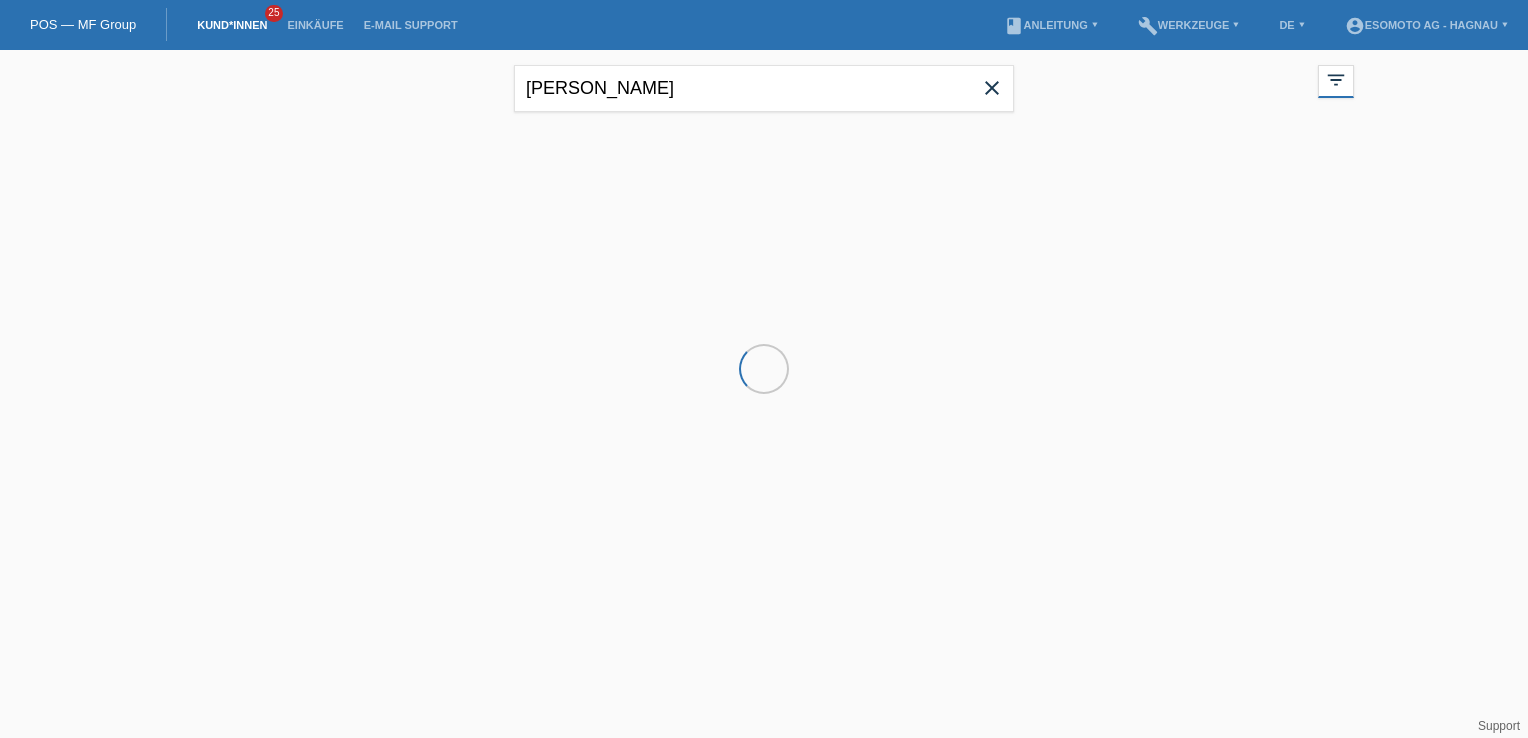 scroll, scrollTop: 0, scrollLeft: 0, axis: both 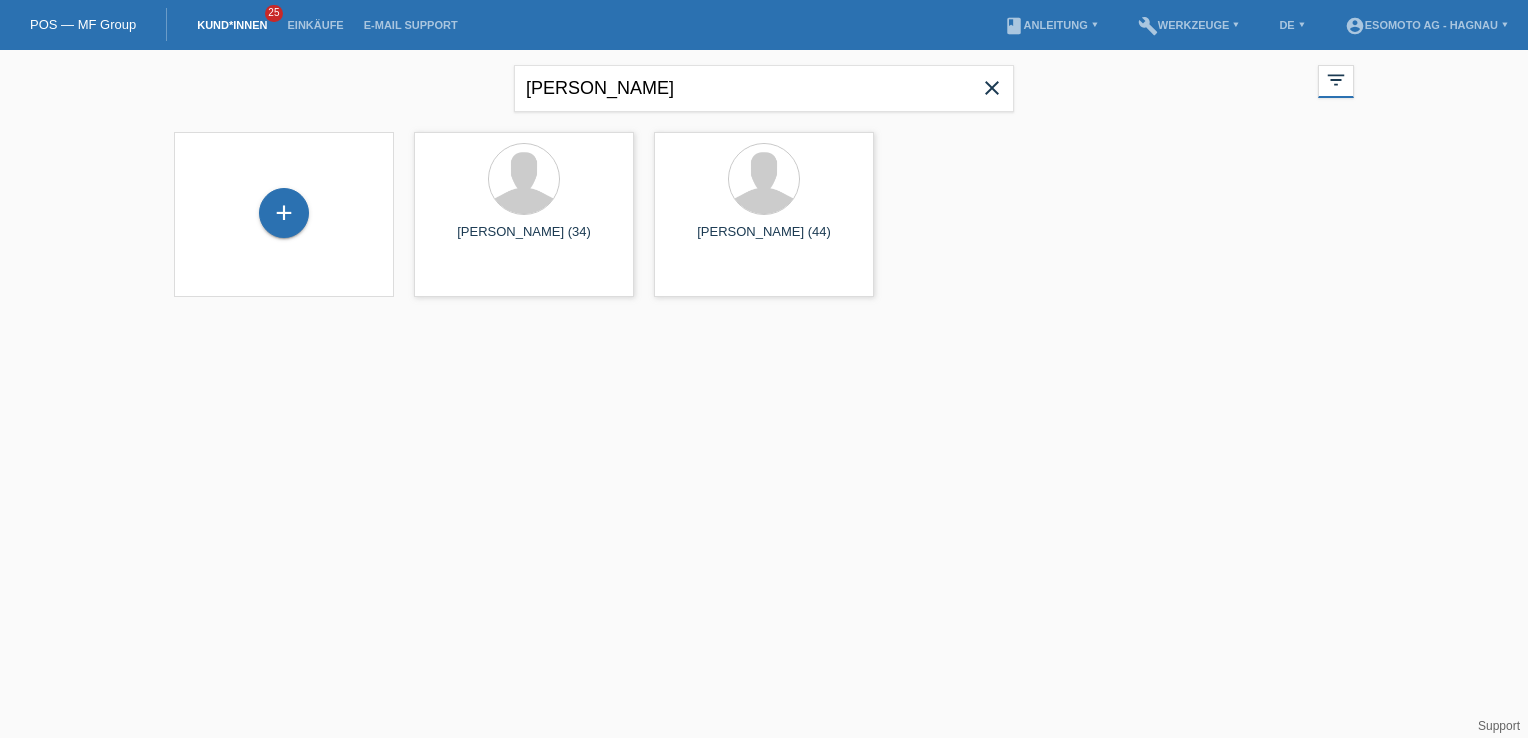 click on "close" at bounding box center [992, 88] 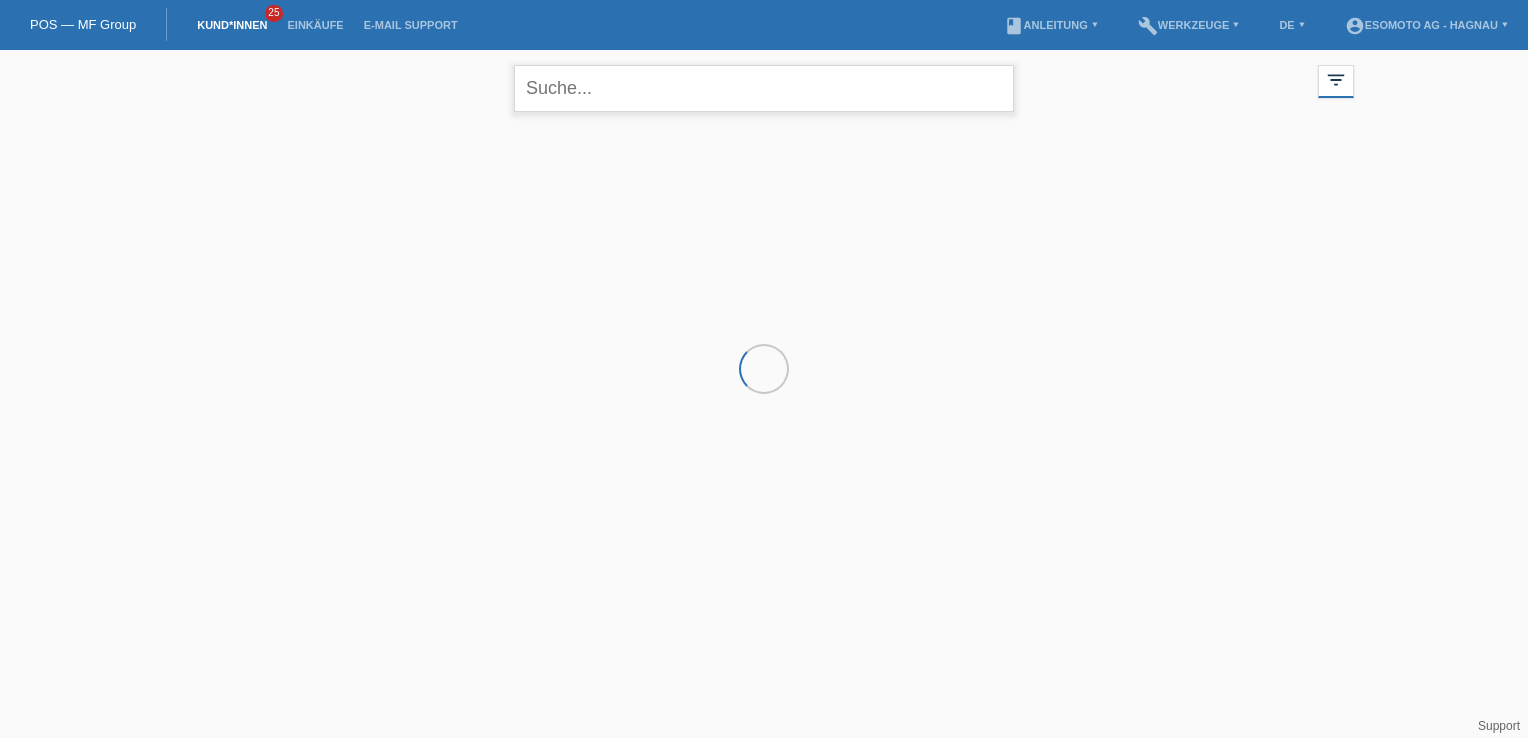 click at bounding box center [764, 88] 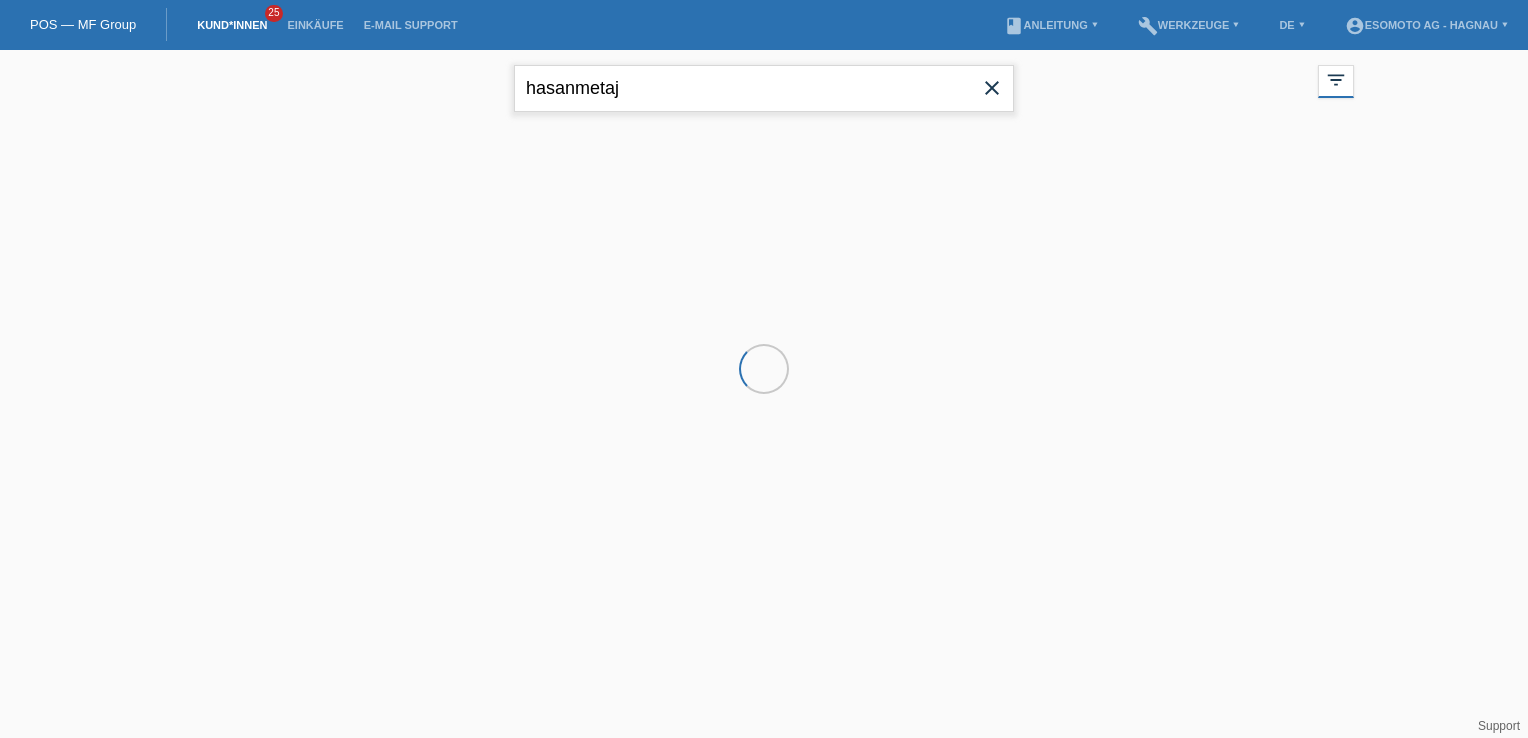 type on "hasanmetaj" 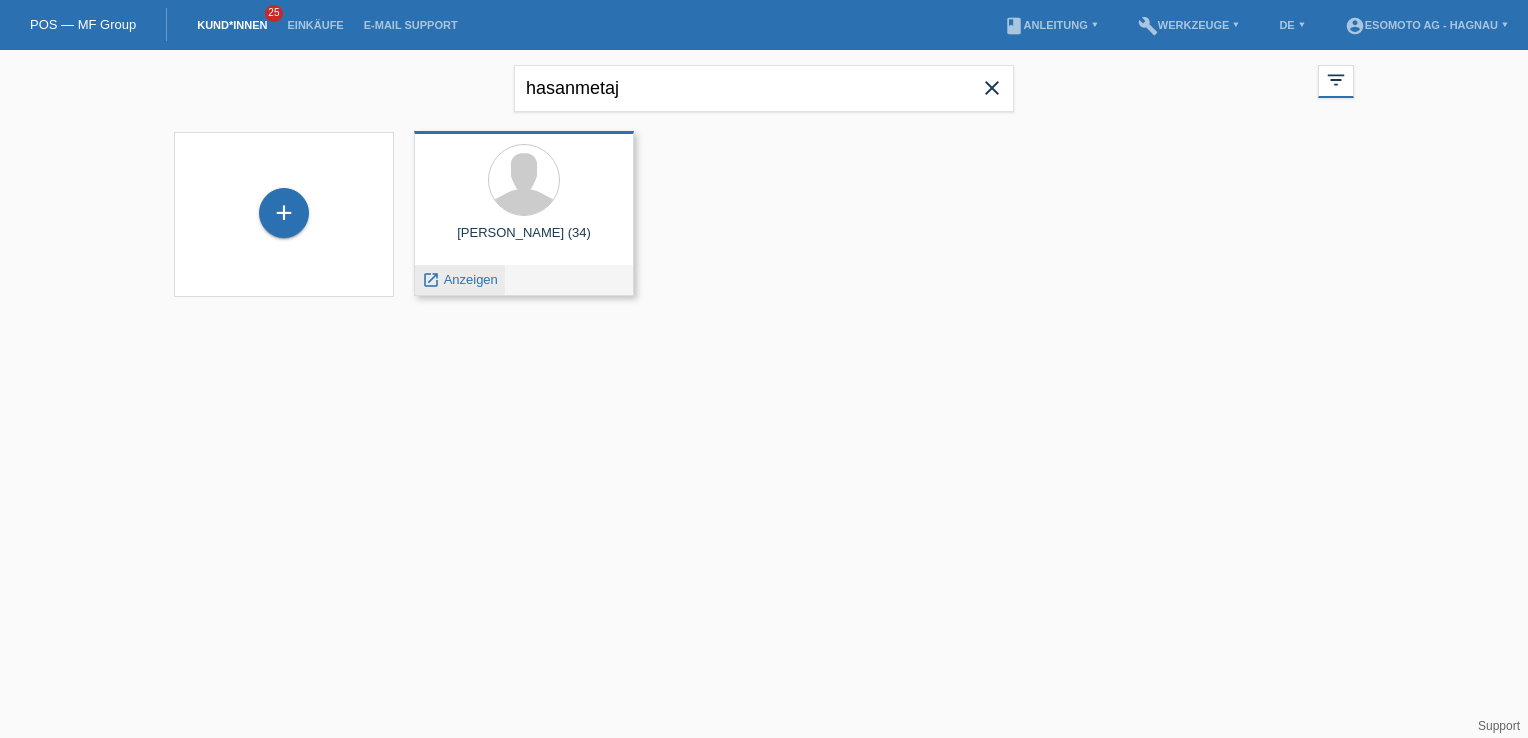 click on "Anzeigen" at bounding box center (471, 279) 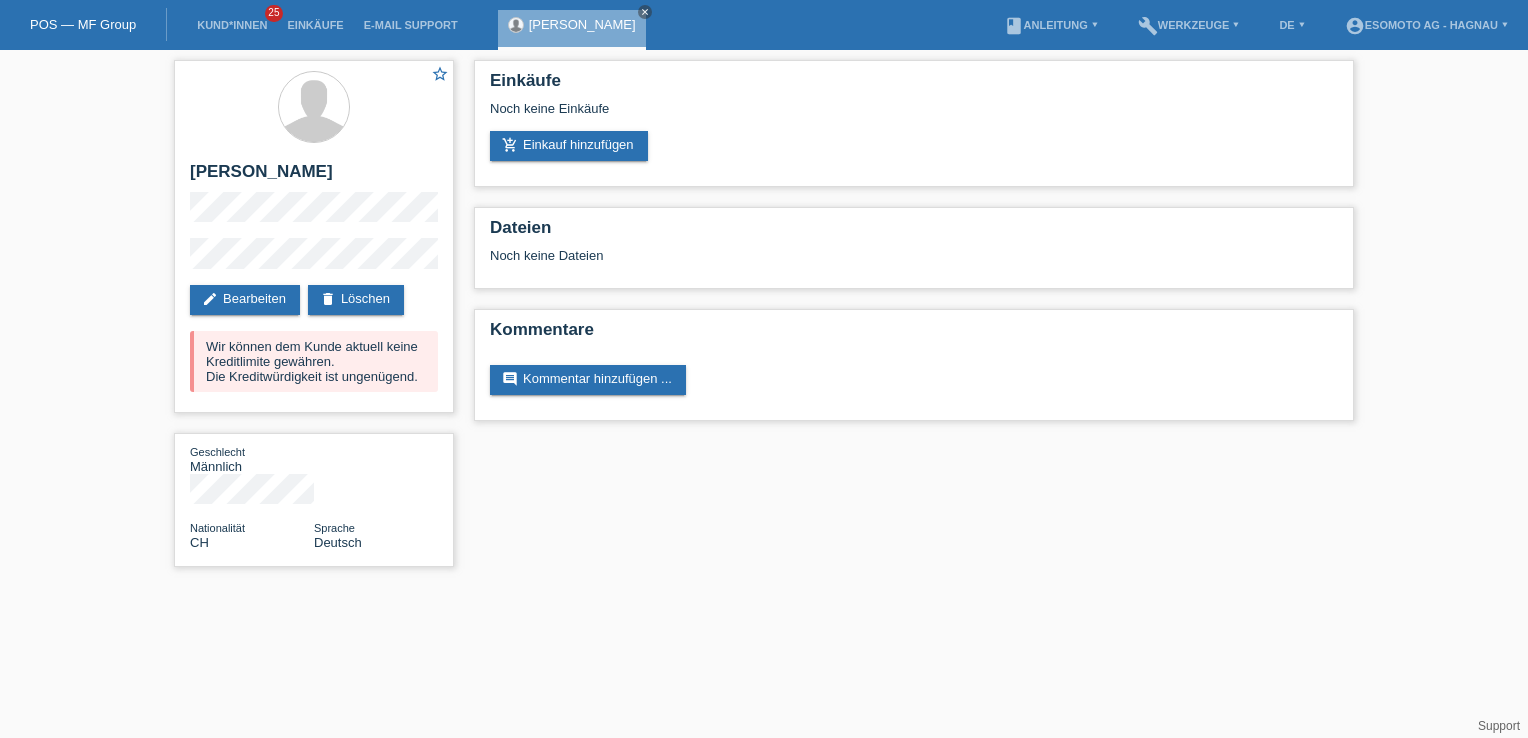 scroll, scrollTop: 0, scrollLeft: 0, axis: both 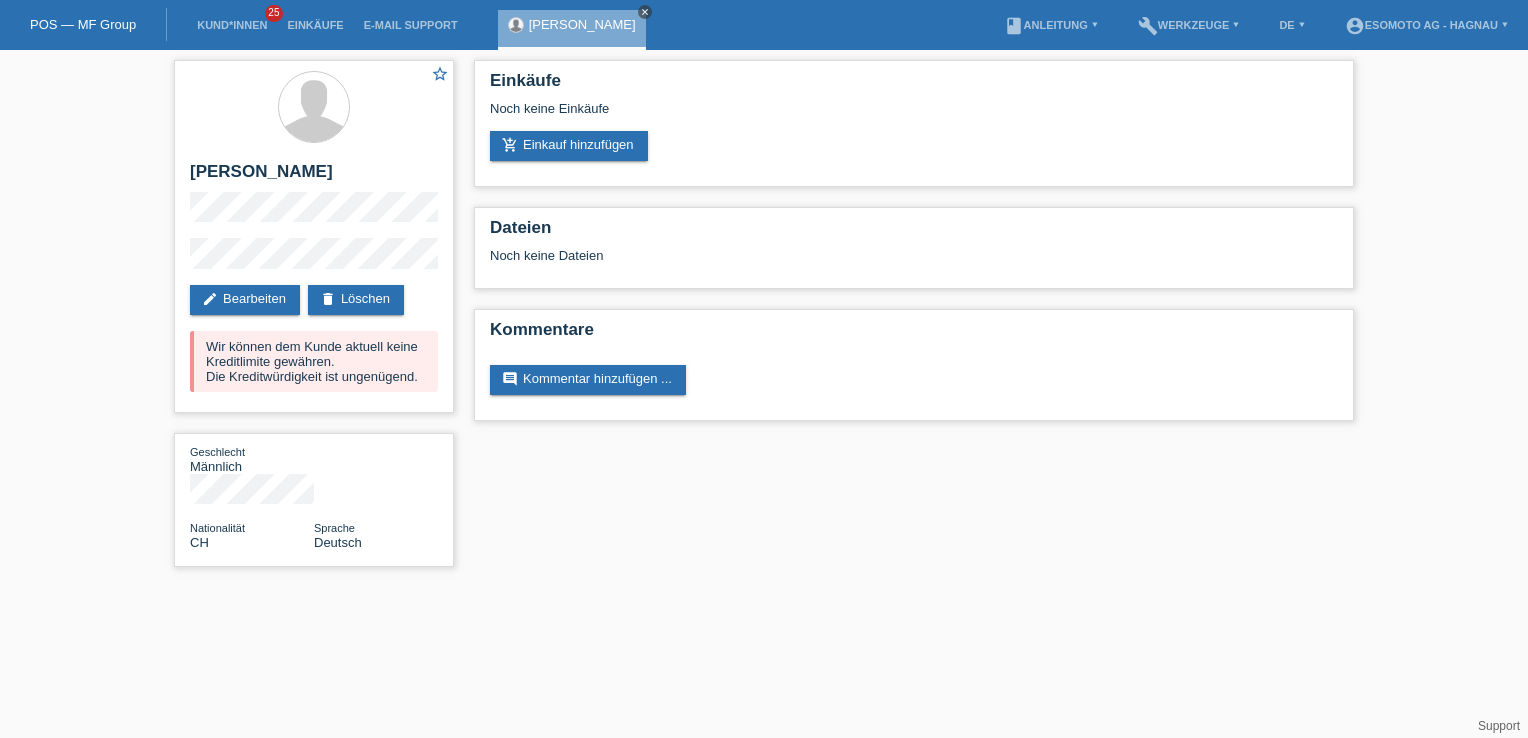 click on "close" at bounding box center (645, 12) 